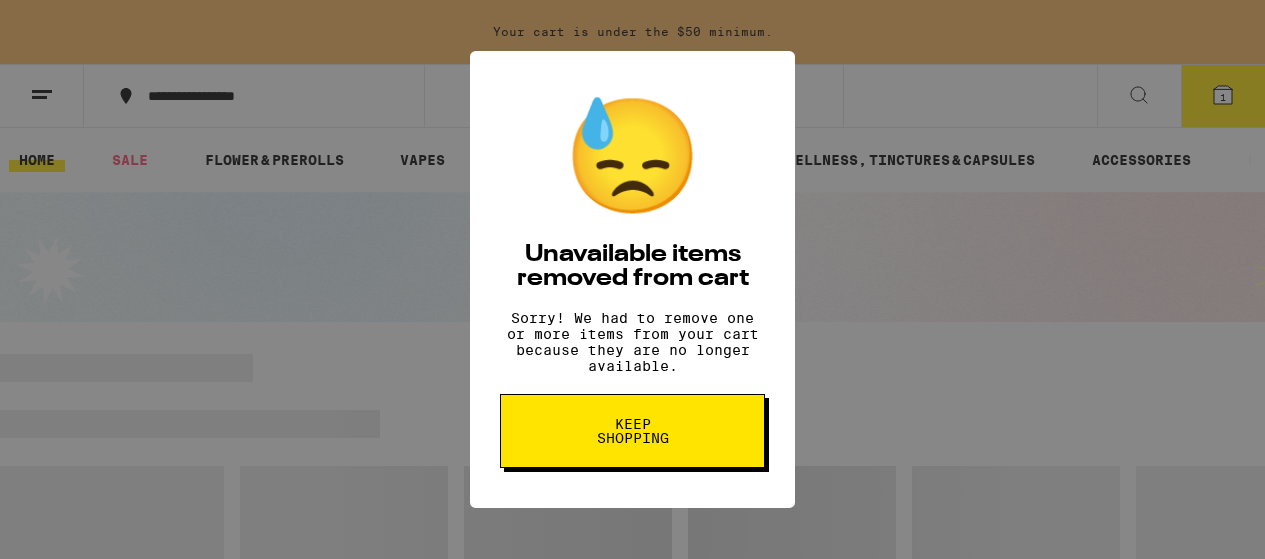 scroll, scrollTop: 0, scrollLeft: 0, axis: both 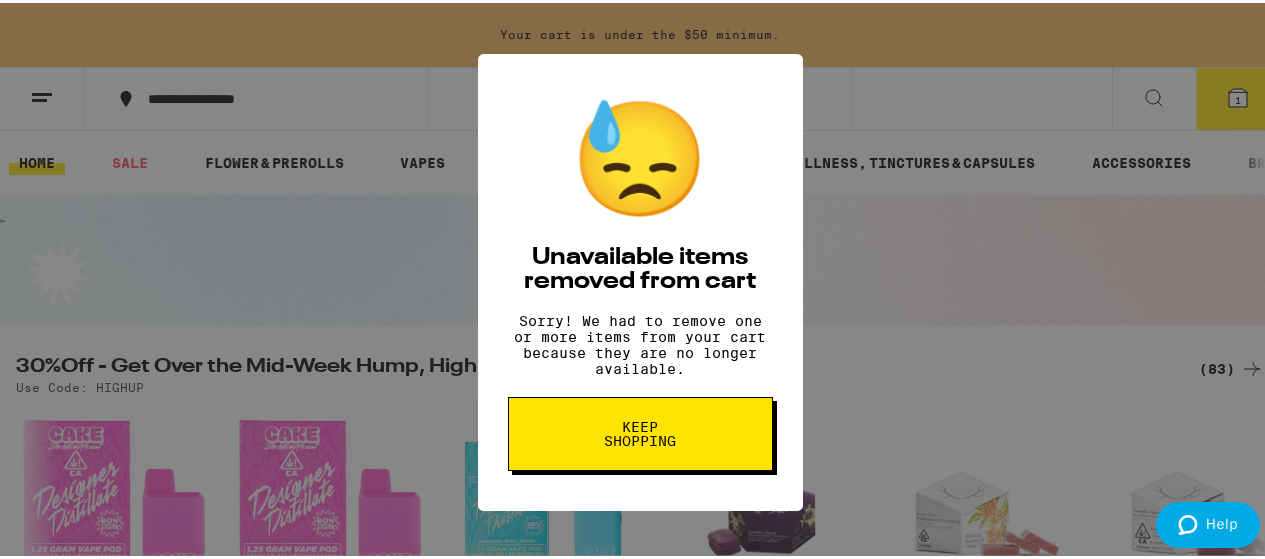 click on "Keep Shopping" at bounding box center (640, 431) 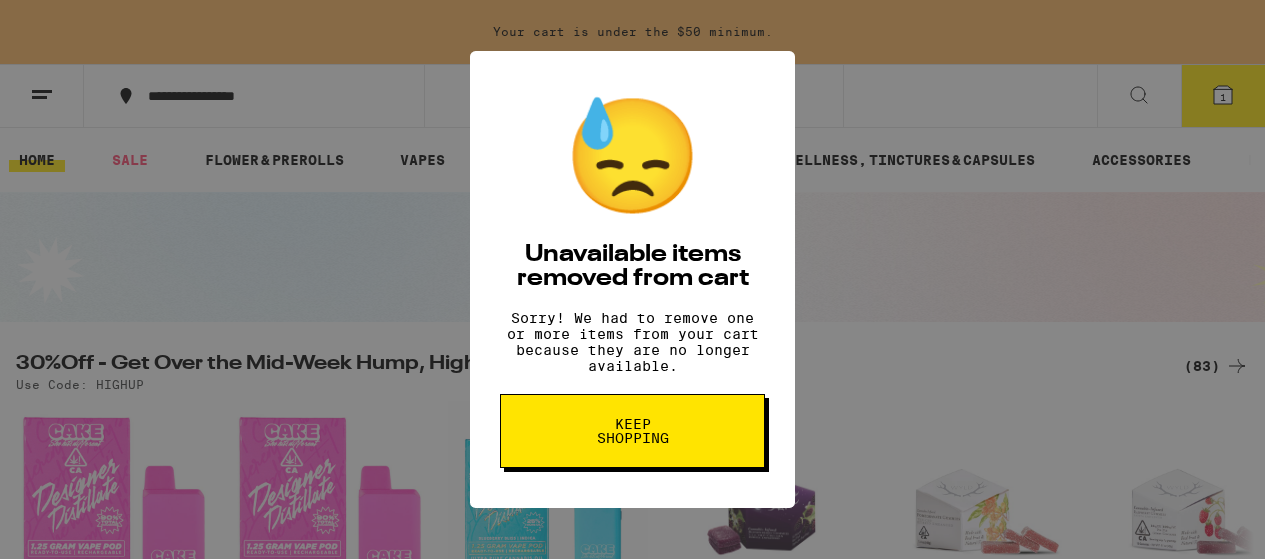 scroll, scrollTop: 0, scrollLeft: 0, axis: both 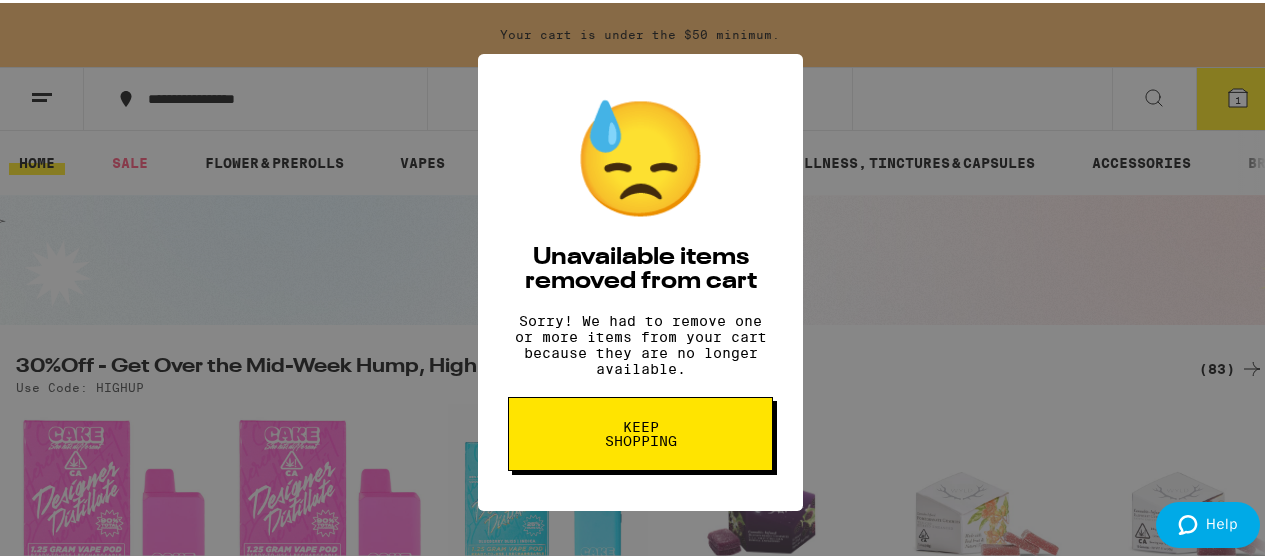 click on "Keep Shopping" at bounding box center (640, 431) 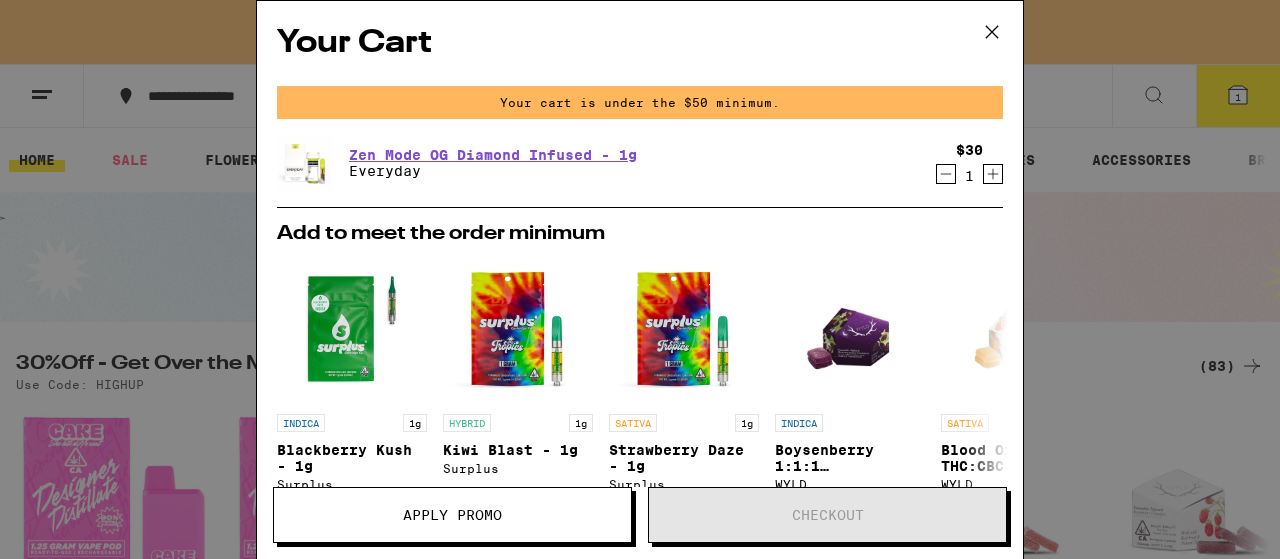 scroll, scrollTop: 0, scrollLeft: 0, axis: both 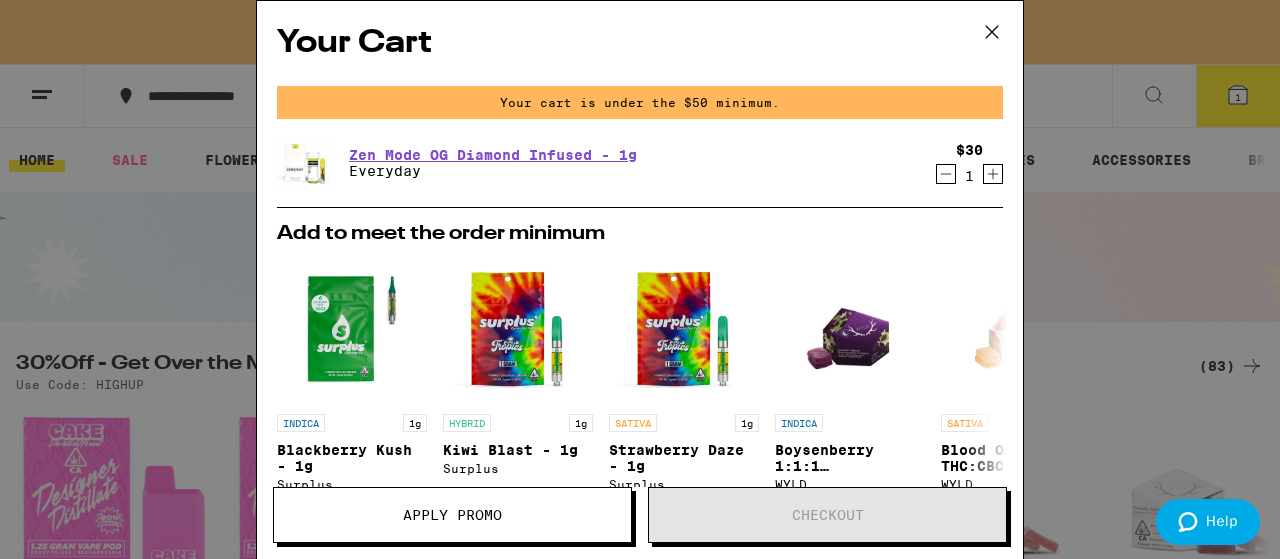 click 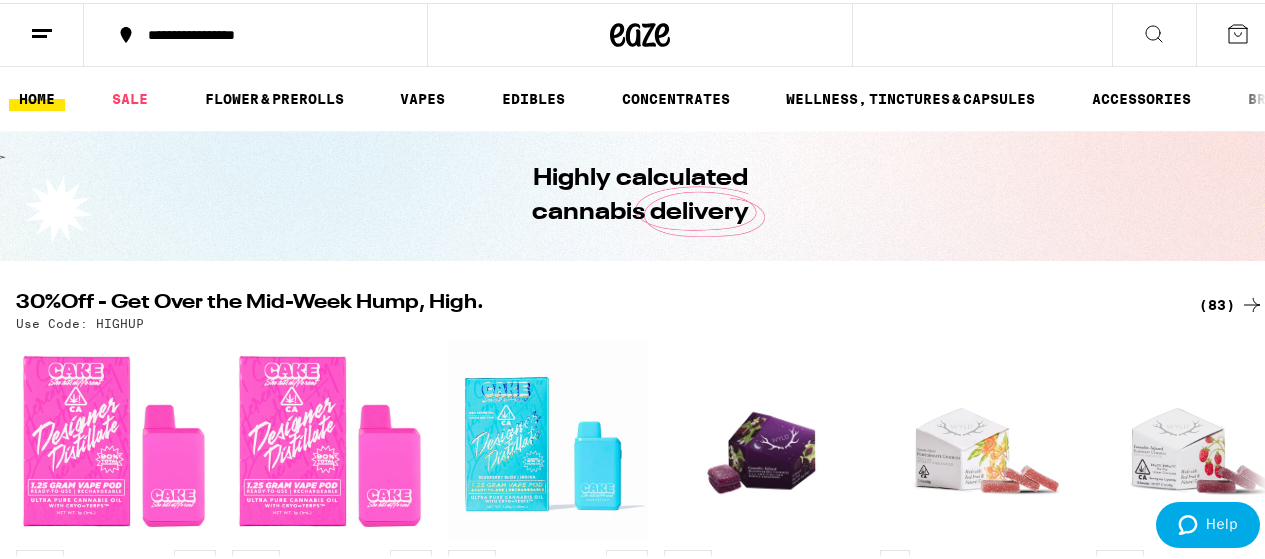 scroll, scrollTop: 0, scrollLeft: 0, axis: both 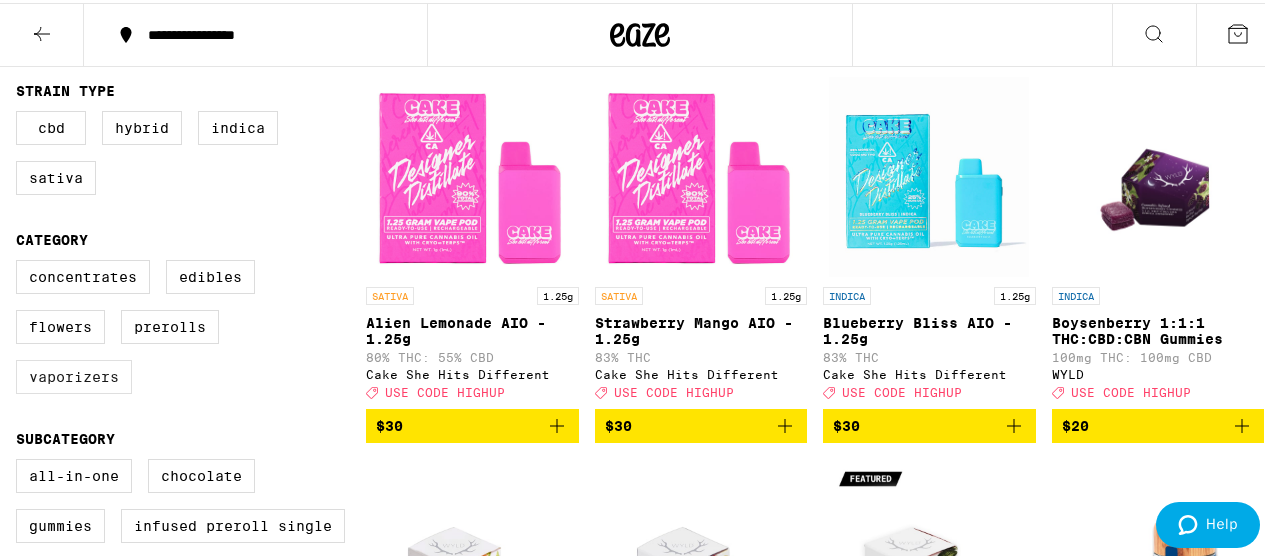 click on "Vaporizers" at bounding box center [74, 374] 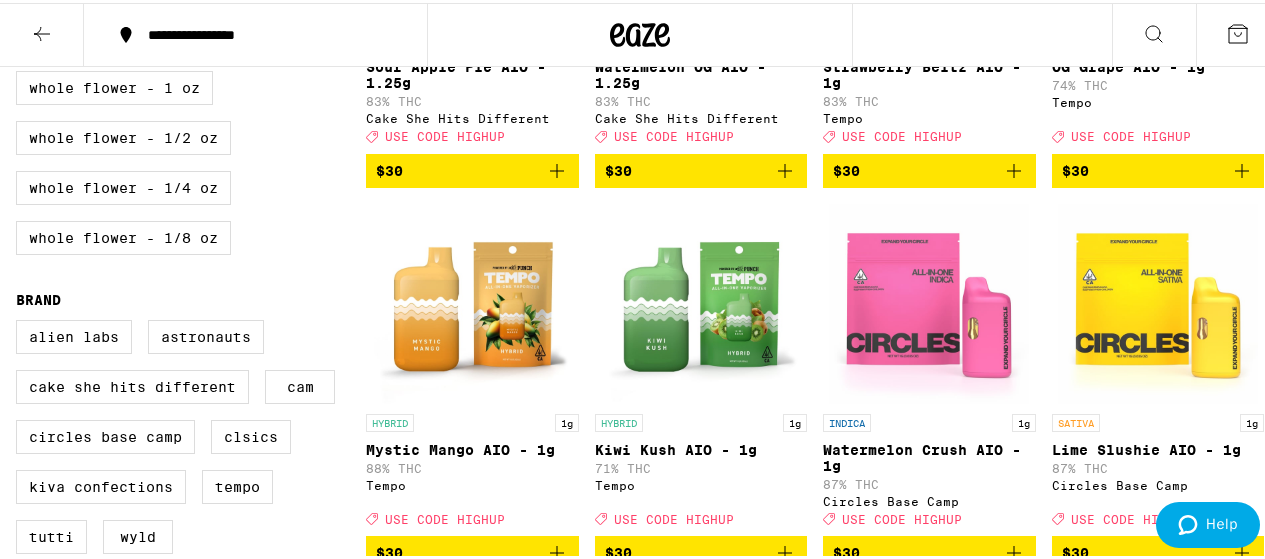 scroll, scrollTop: 938, scrollLeft: 0, axis: vertical 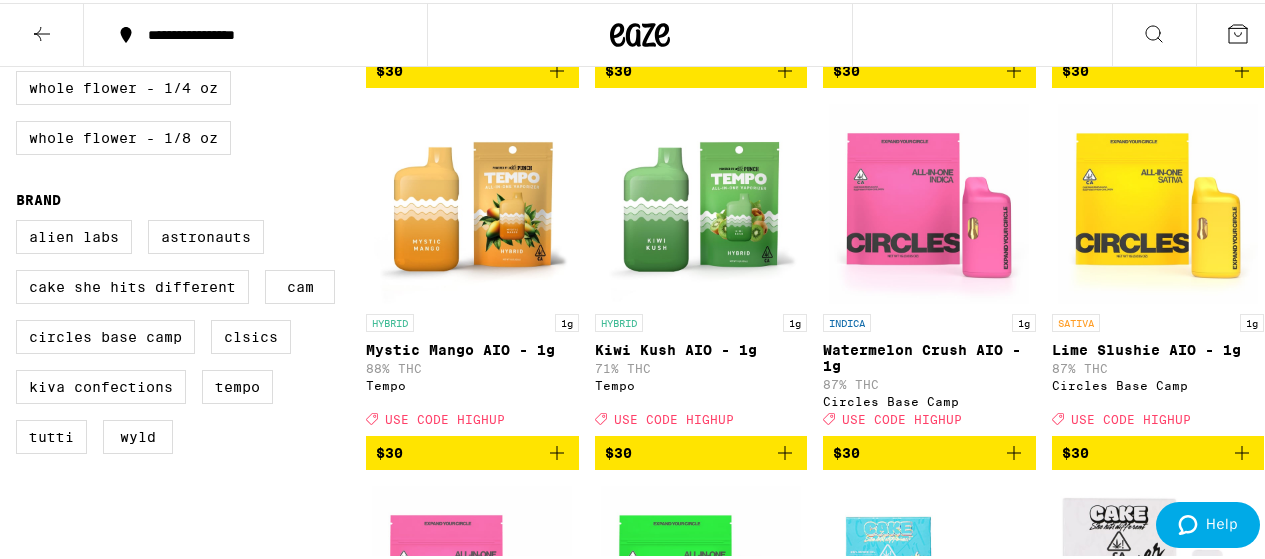 click on "$30" at bounding box center [472, 450] 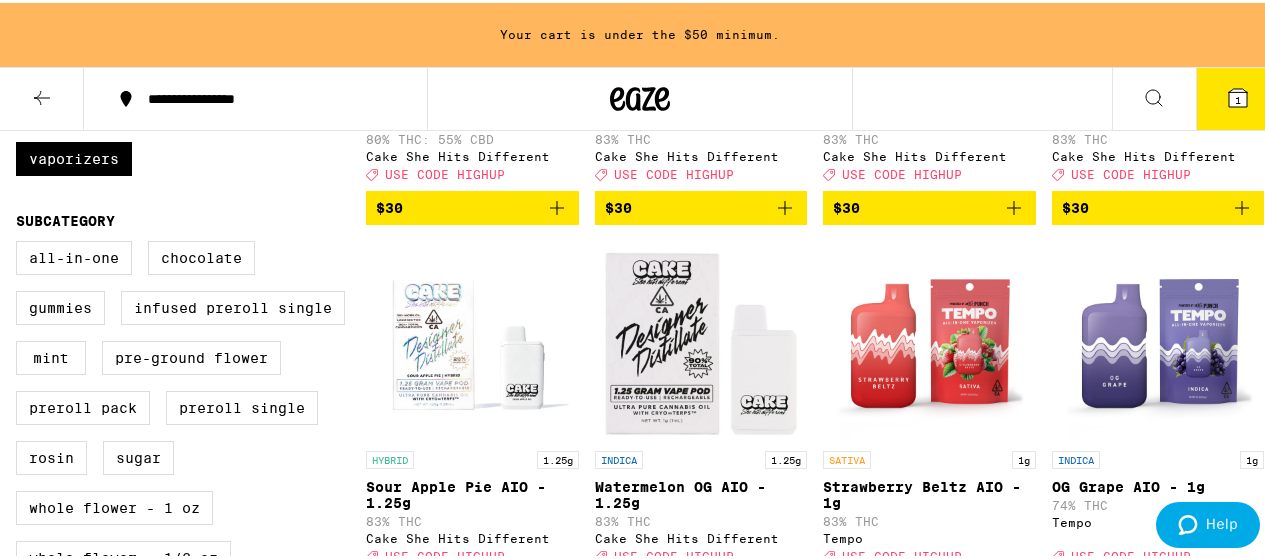 scroll, scrollTop: 602, scrollLeft: 0, axis: vertical 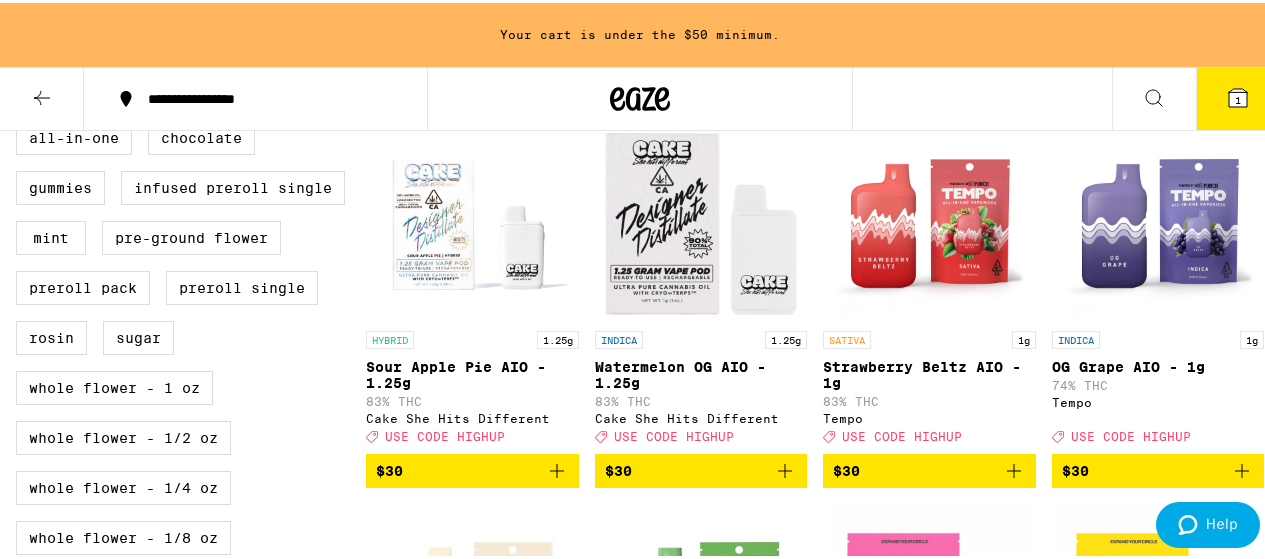 click on "$30" at bounding box center (929, 468) 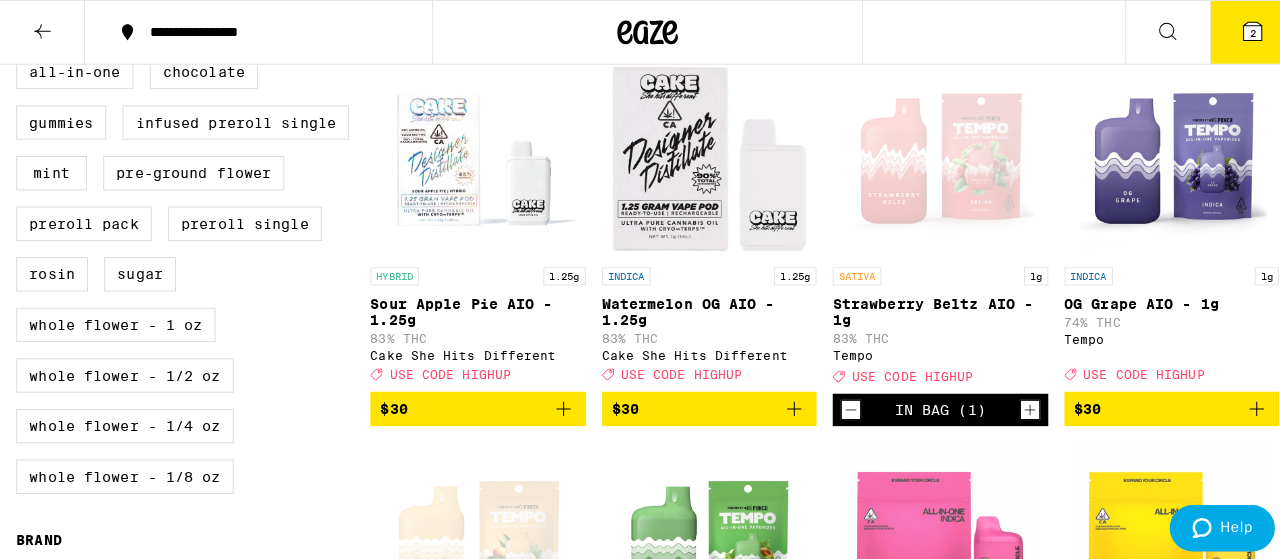 scroll, scrollTop: 538, scrollLeft: 0, axis: vertical 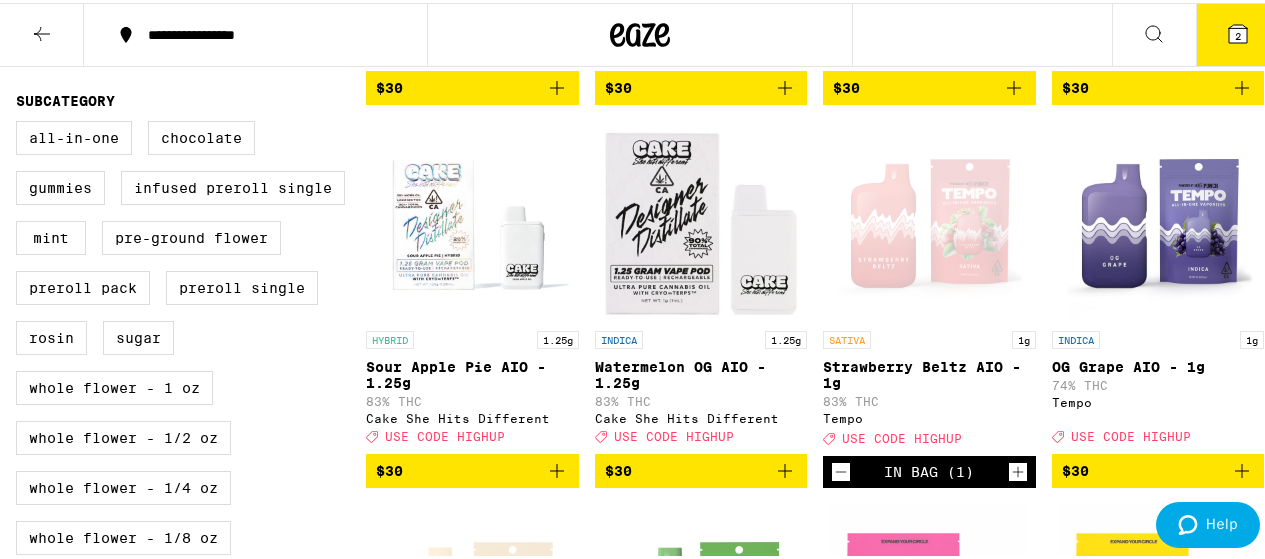click on "2" at bounding box center (1238, 33) 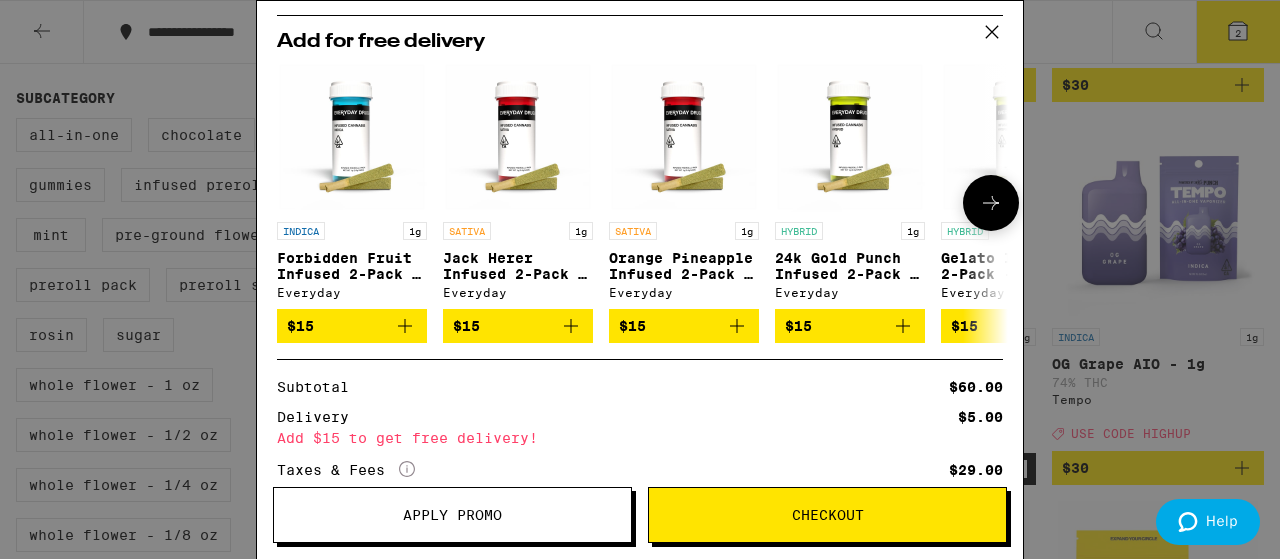 scroll, scrollTop: 340, scrollLeft: 0, axis: vertical 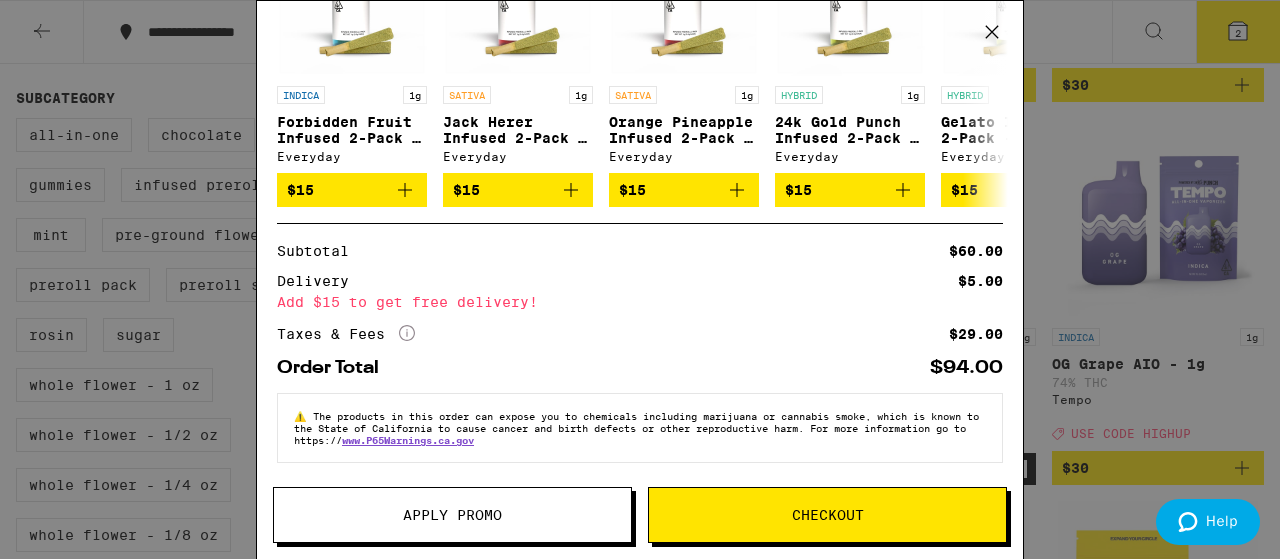 click on "Apply Promo" at bounding box center (452, 515) 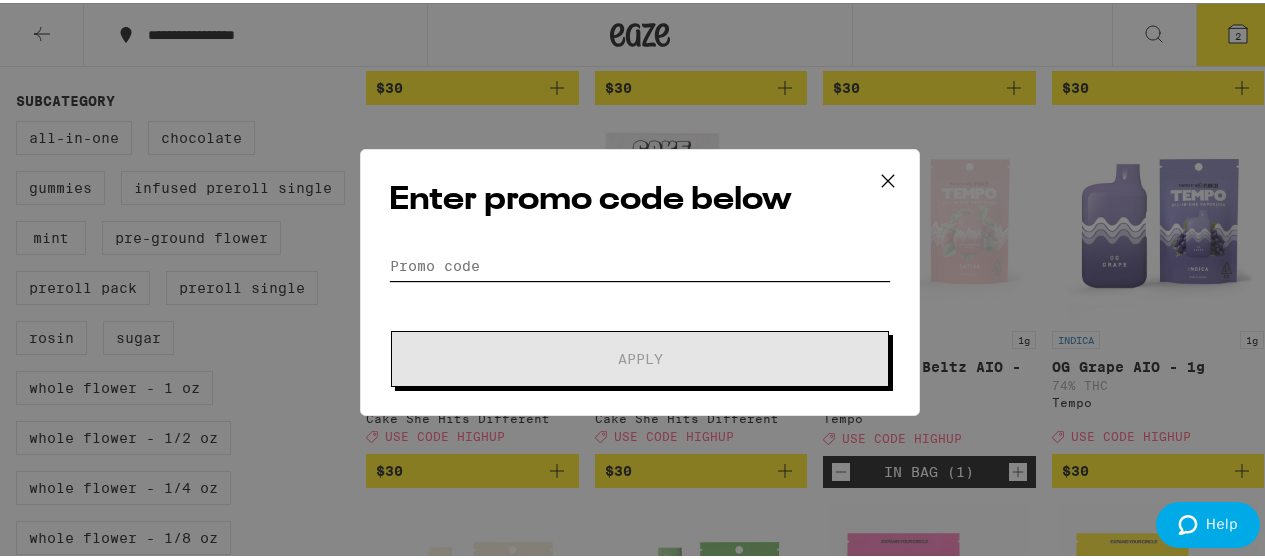 click on "Promo Code" at bounding box center [640, 263] 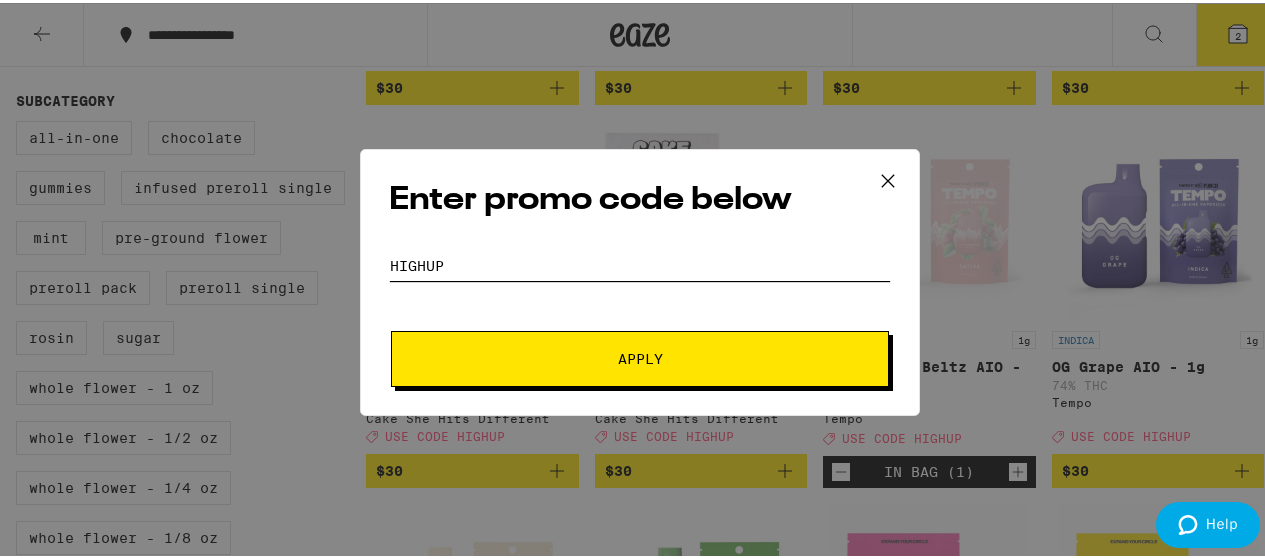 type on "highup" 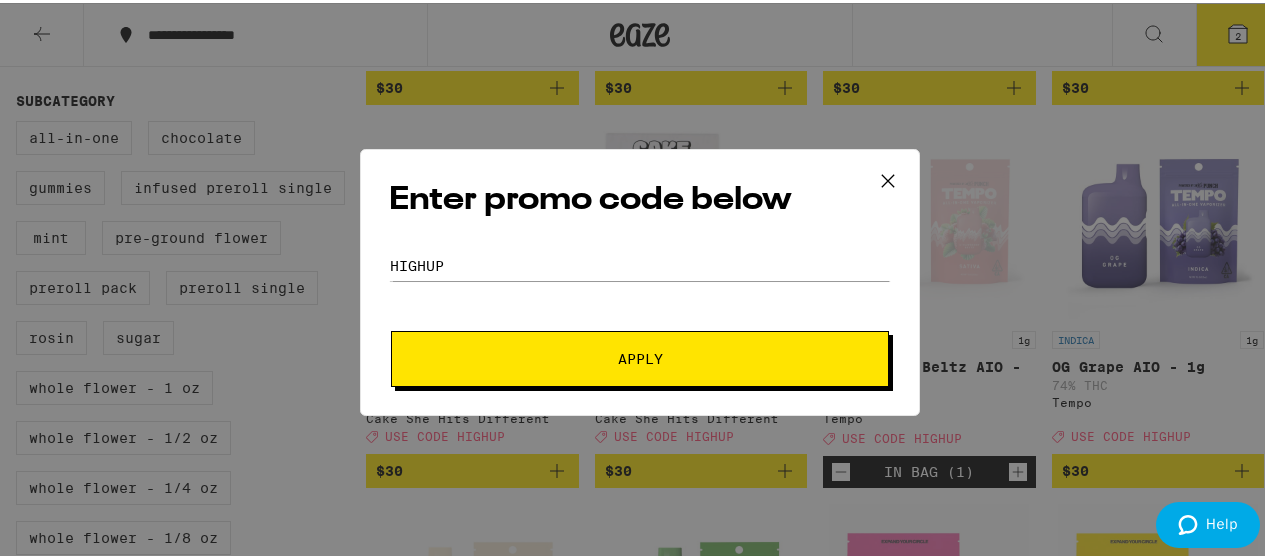 click on "Apply" at bounding box center [640, 356] 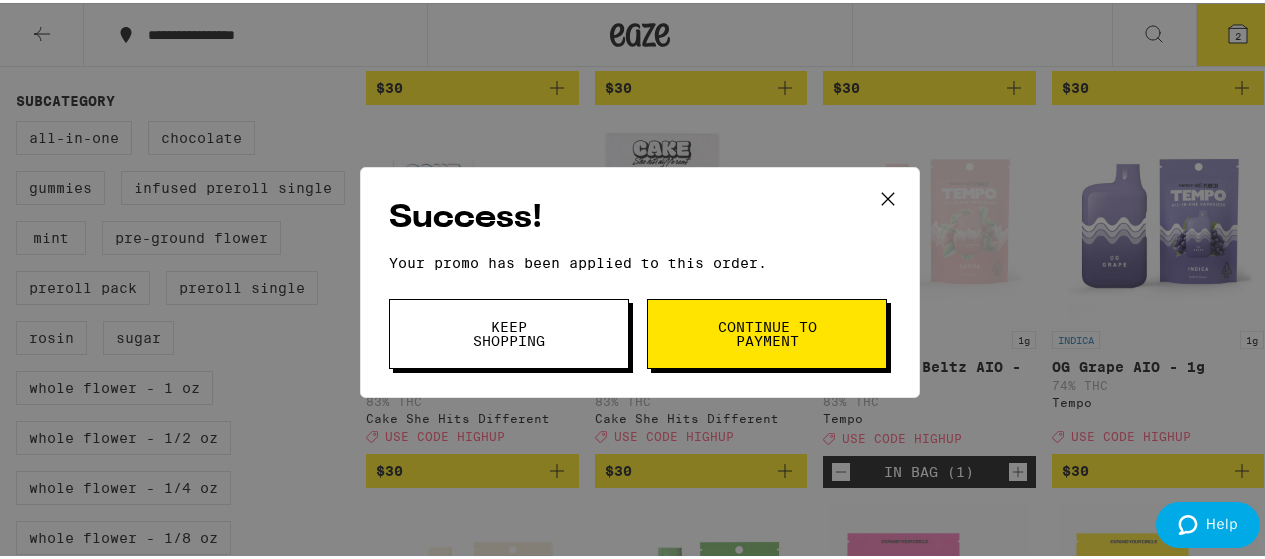 click 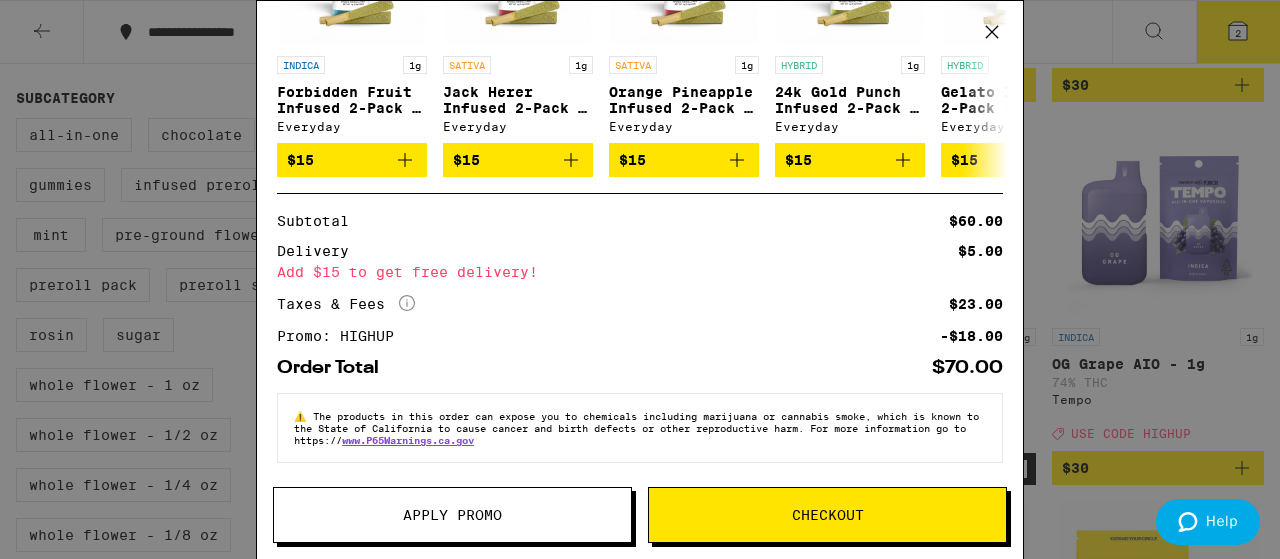 scroll, scrollTop: 370, scrollLeft: 0, axis: vertical 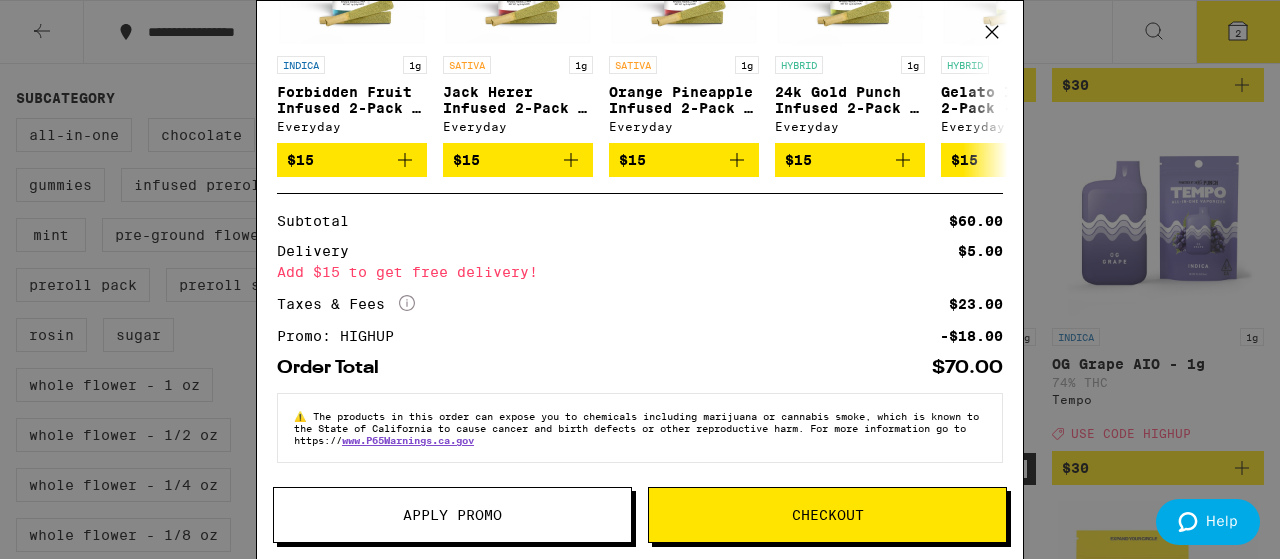 click on "Checkout" at bounding box center (827, 515) 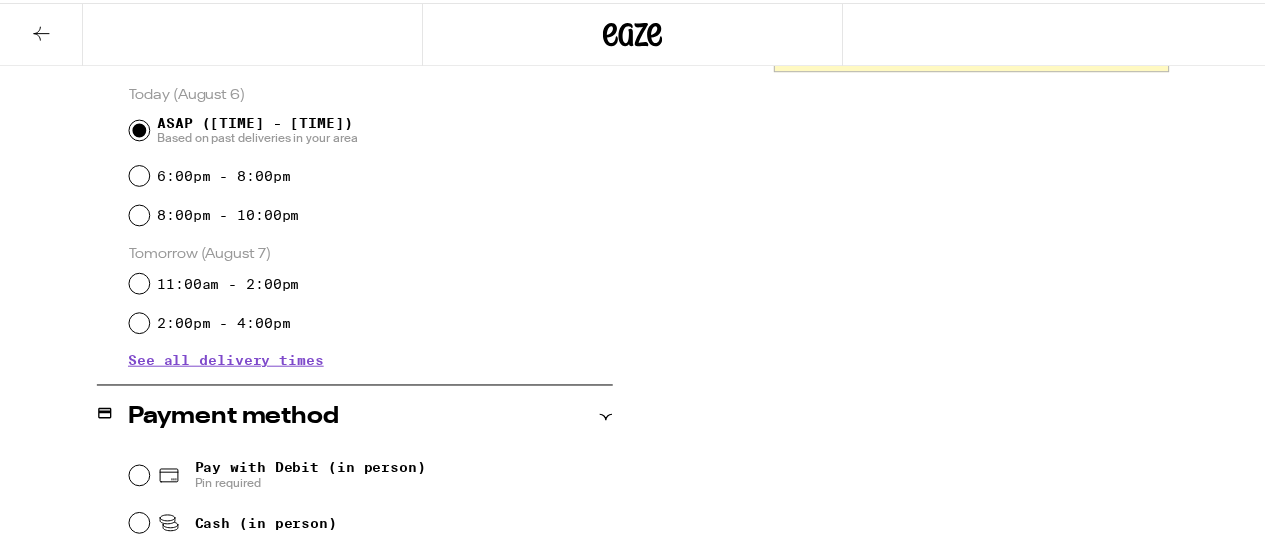 scroll, scrollTop: 0, scrollLeft: 0, axis: both 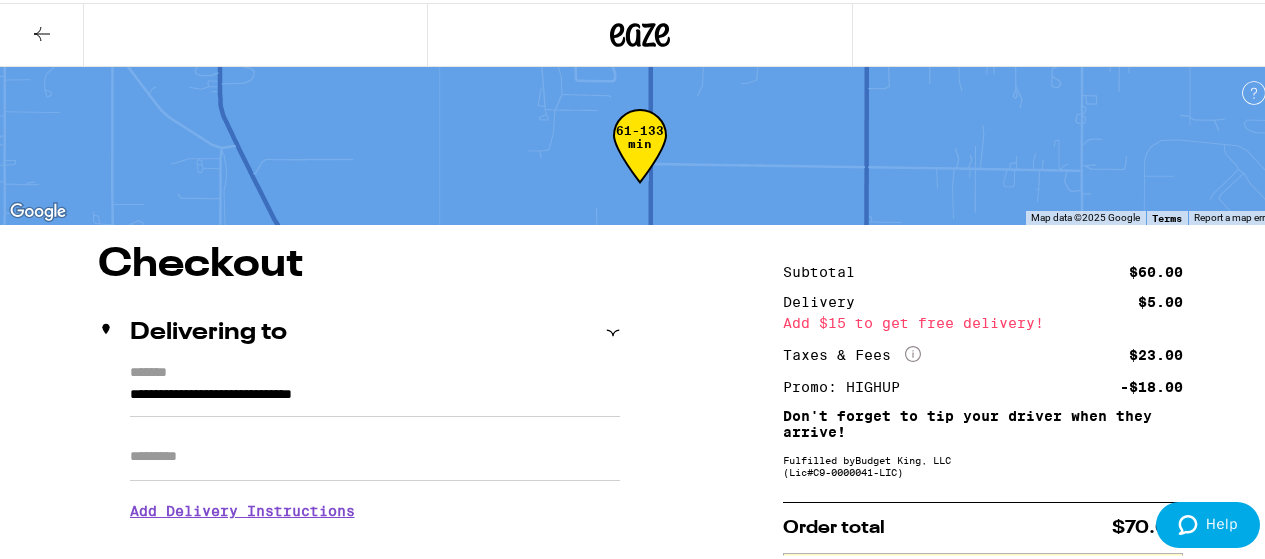 click on "Apt/Suite" at bounding box center [375, 454] 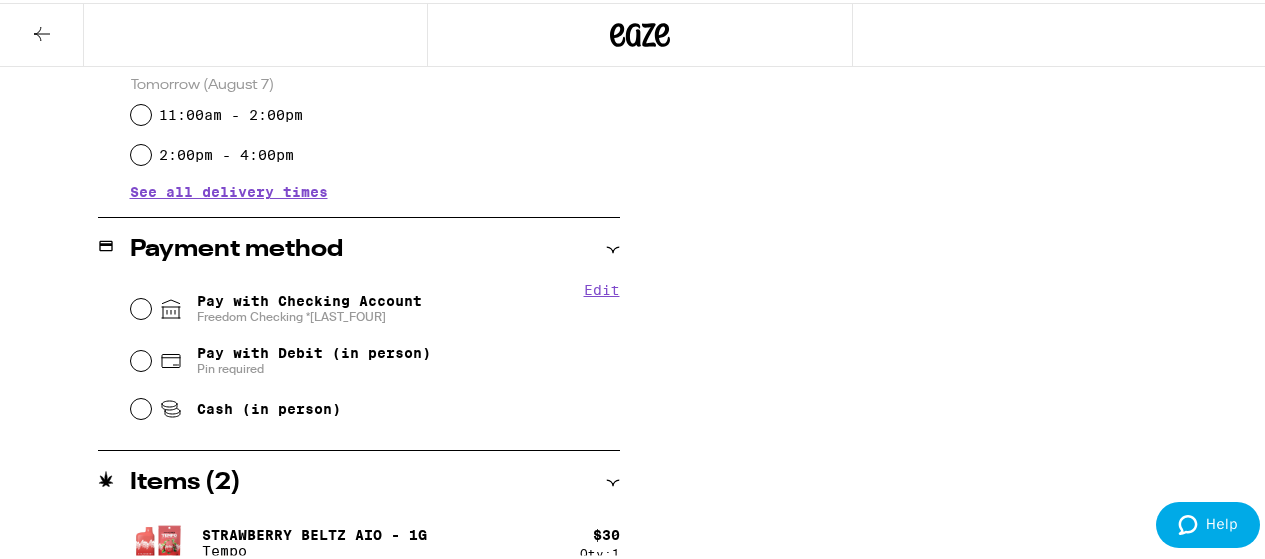 scroll, scrollTop: 800, scrollLeft: 0, axis: vertical 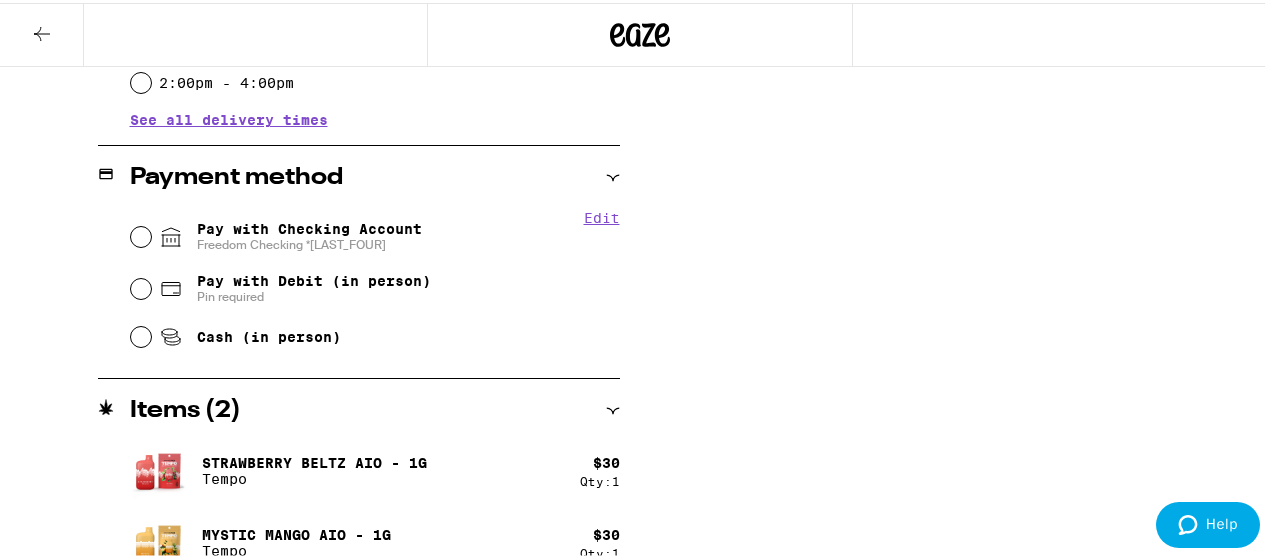 click on "Pay with Checking Account Freedom Checking *5895" at bounding box center (290, 234) 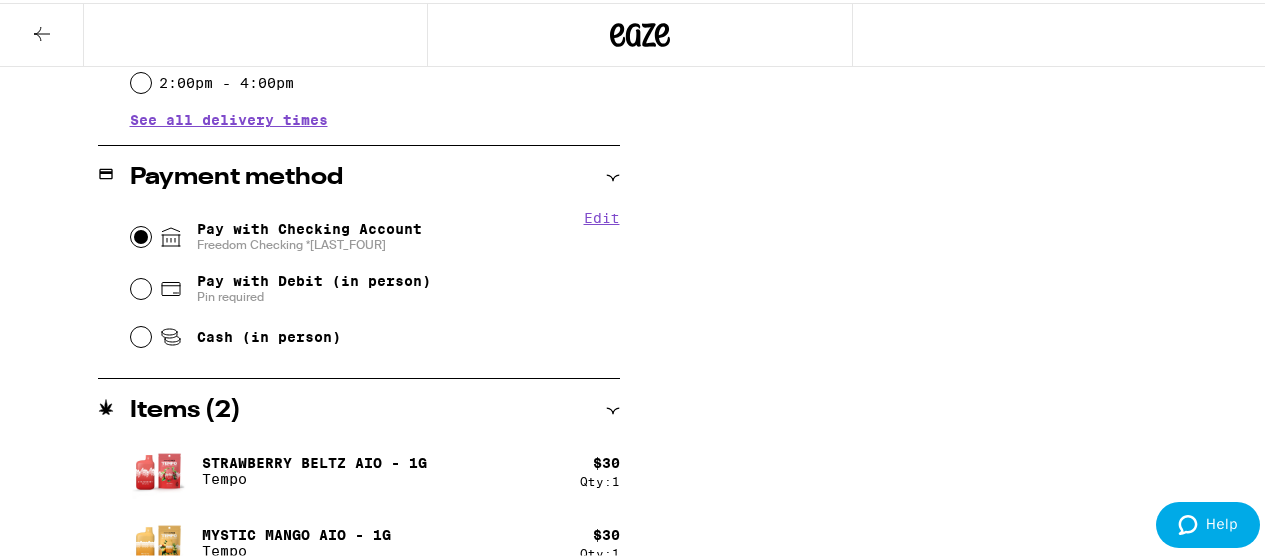 click on "Pay with Checking Account Freedom Checking *5895" at bounding box center [141, 234] 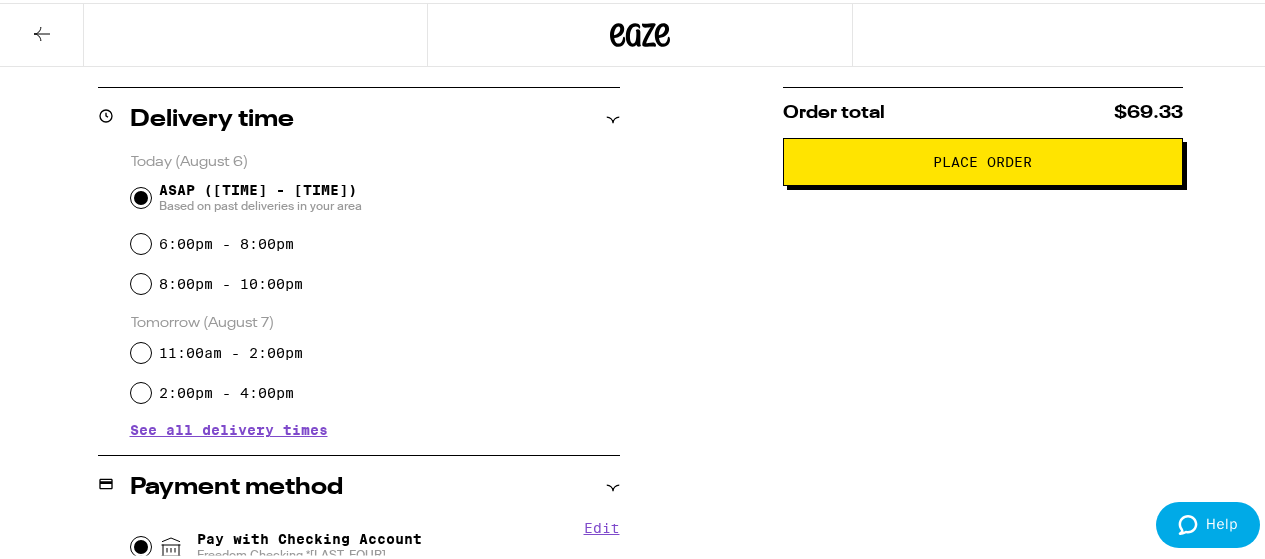 scroll, scrollTop: 190, scrollLeft: 0, axis: vertical 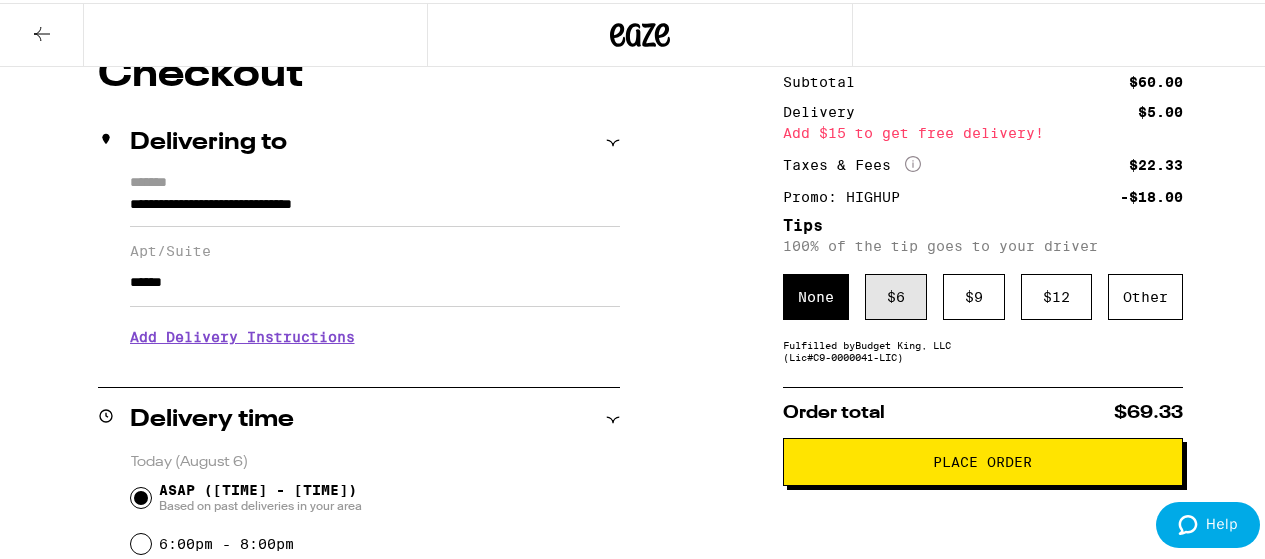 click on "$ 6" at bounding box center [896, 294] 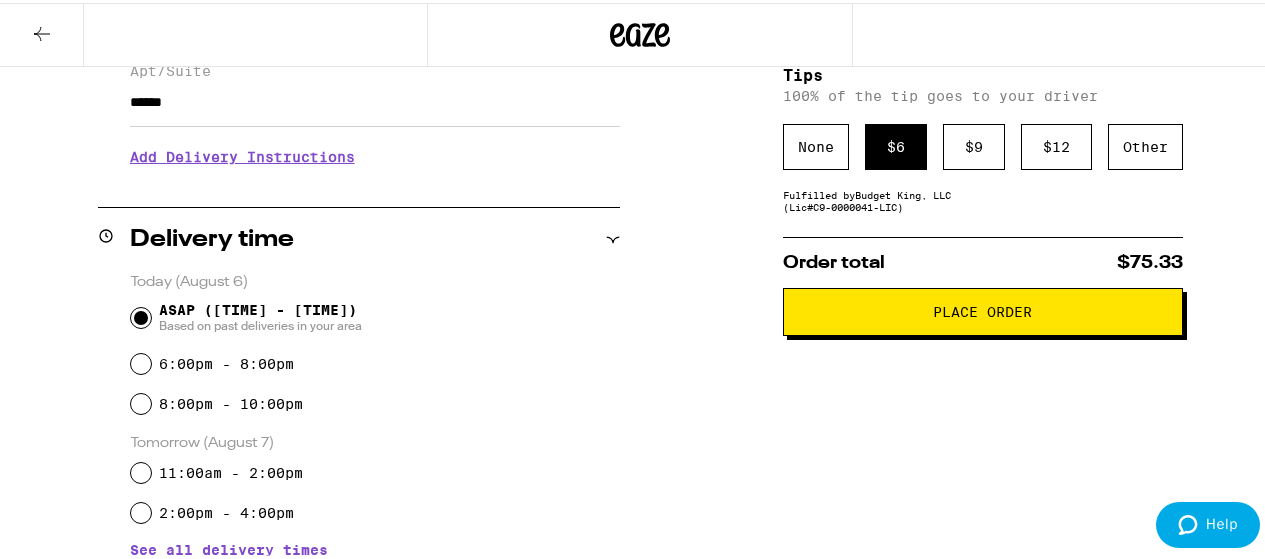 scroll, scrollTop: 390, scrollLeft: 0, axis: vertical 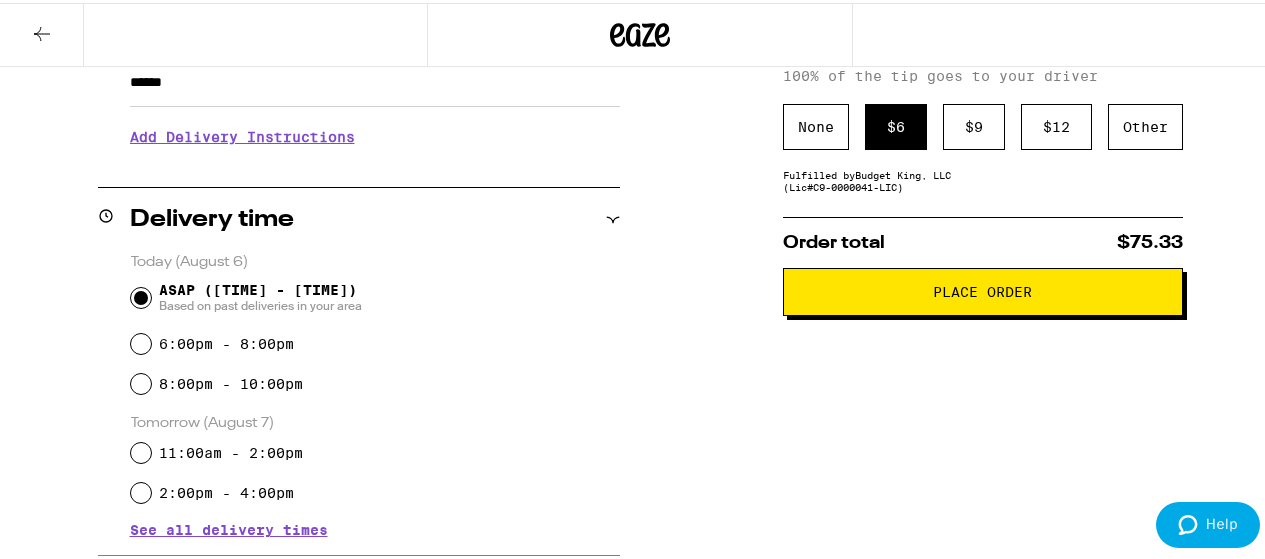 click on "Place Order" at bounding box center (983, 289) 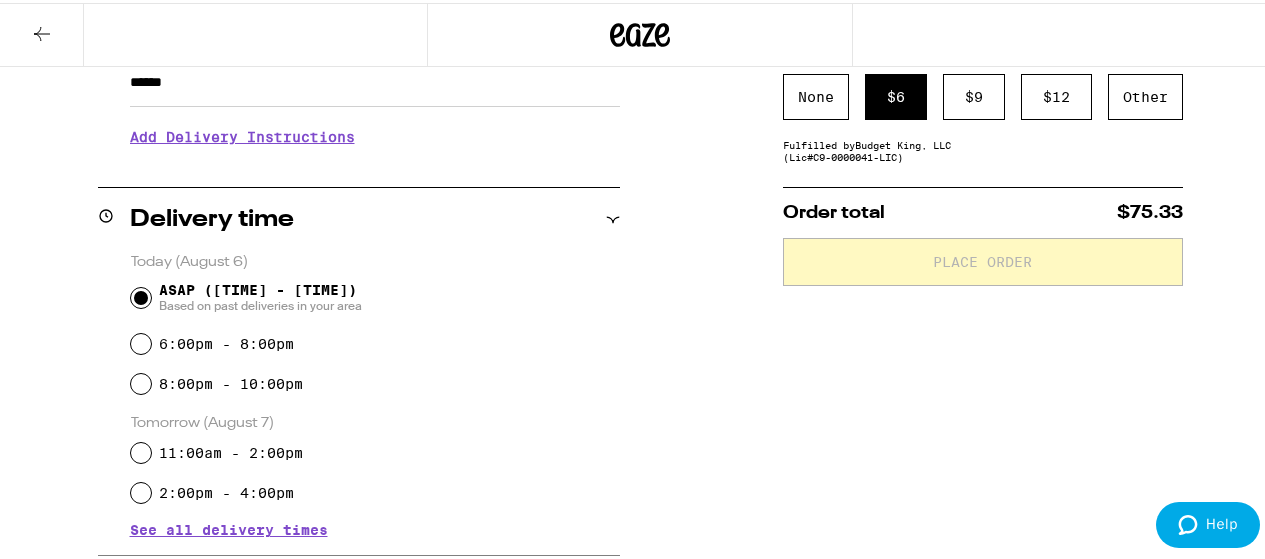 scroll, scrollTop: 0, scrollLeft: 0, axis: both 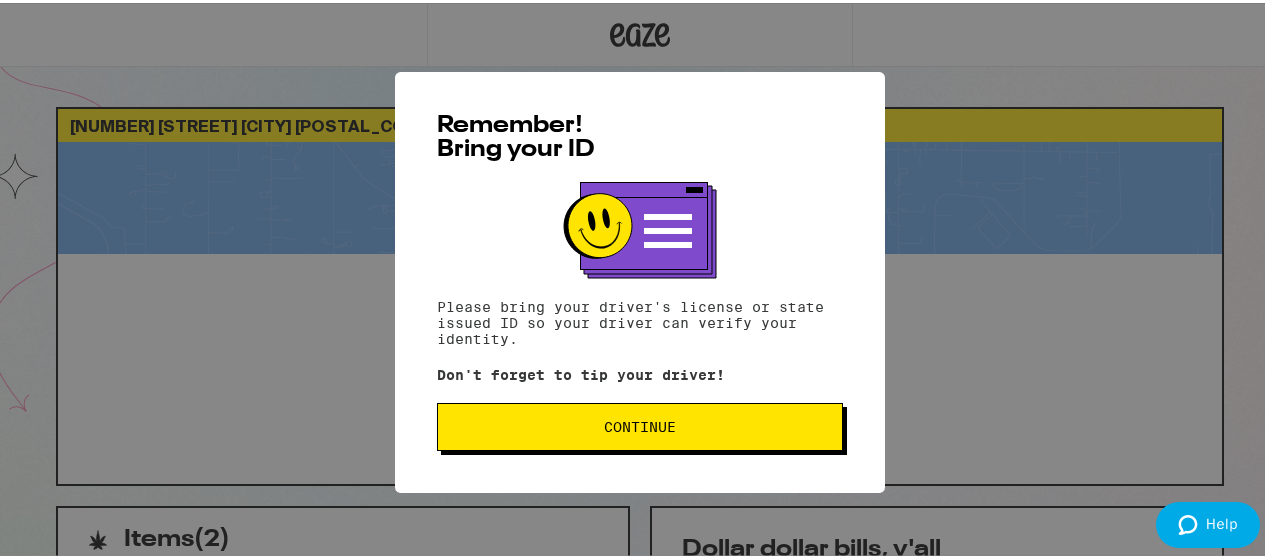 click on "Continue" at bounding box center [640, 424] 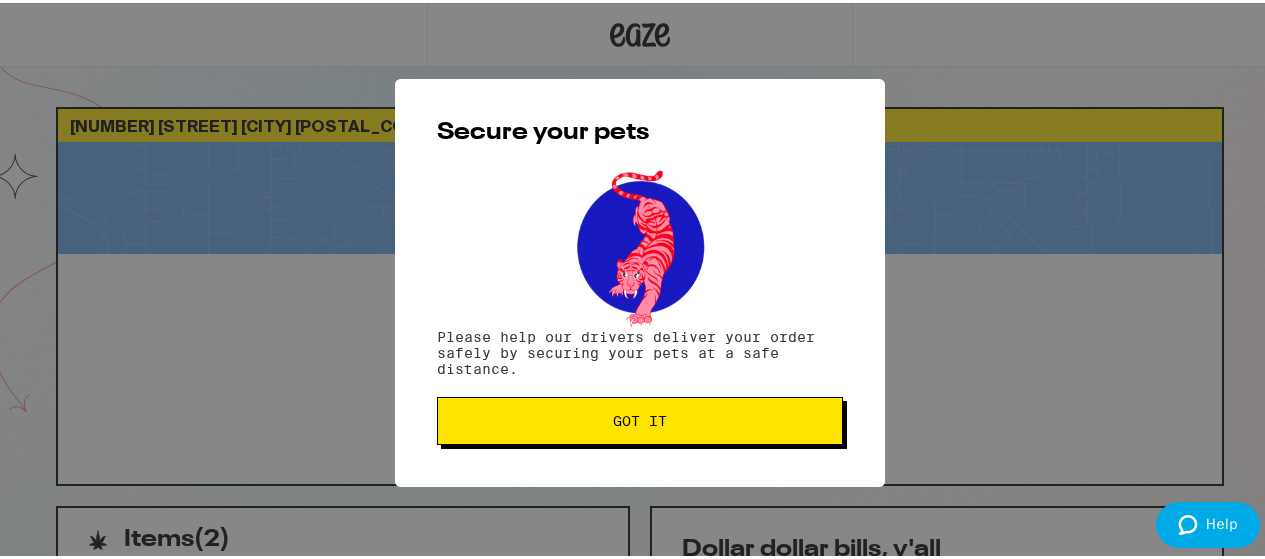 click on "Got it" at bounding box center (640, 418) 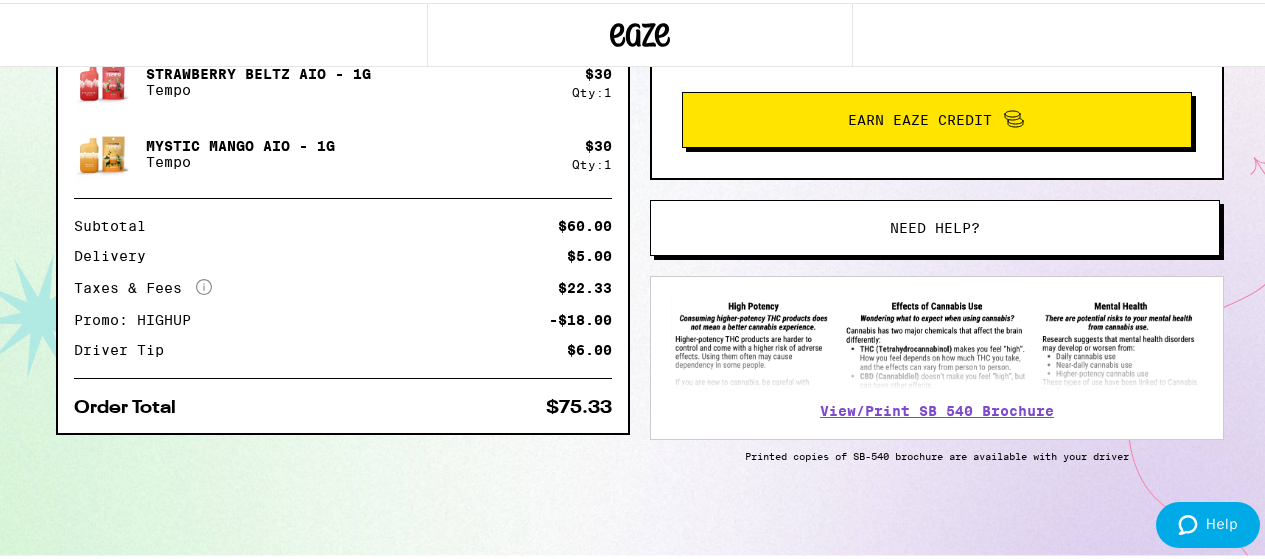 scroll, scrollTop: 535, scrollLeft: 0, axis: vertical 